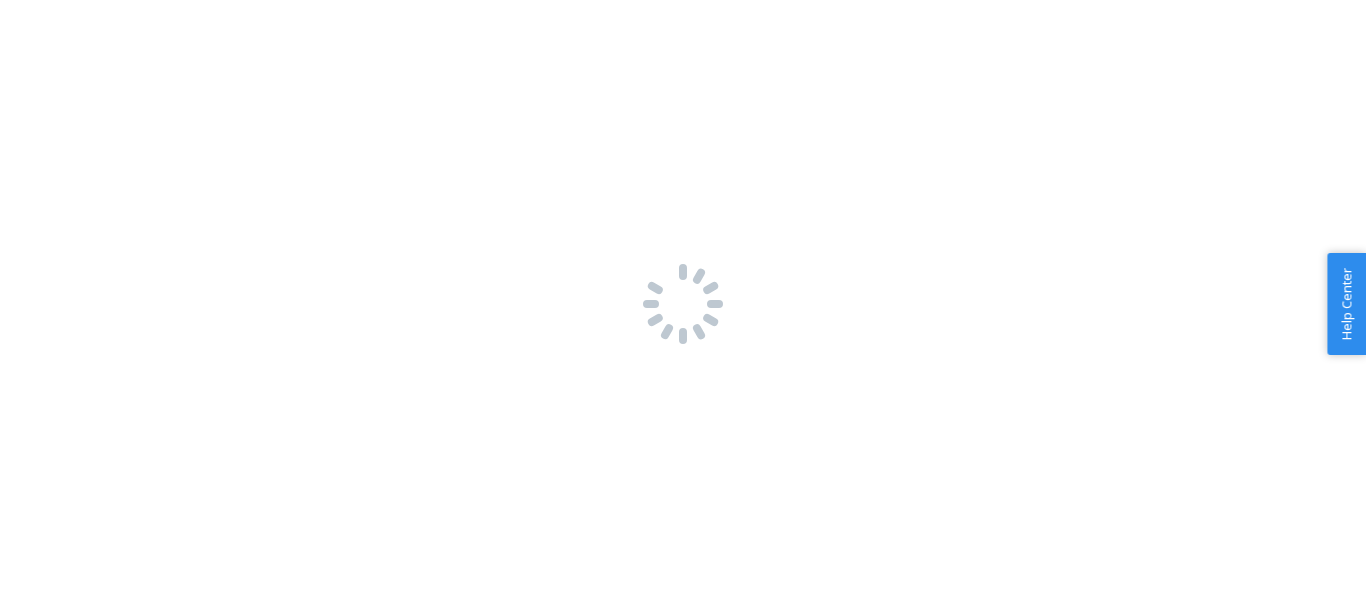 scroll, scrollTop: 0, scrollLeft: 0, axis: both 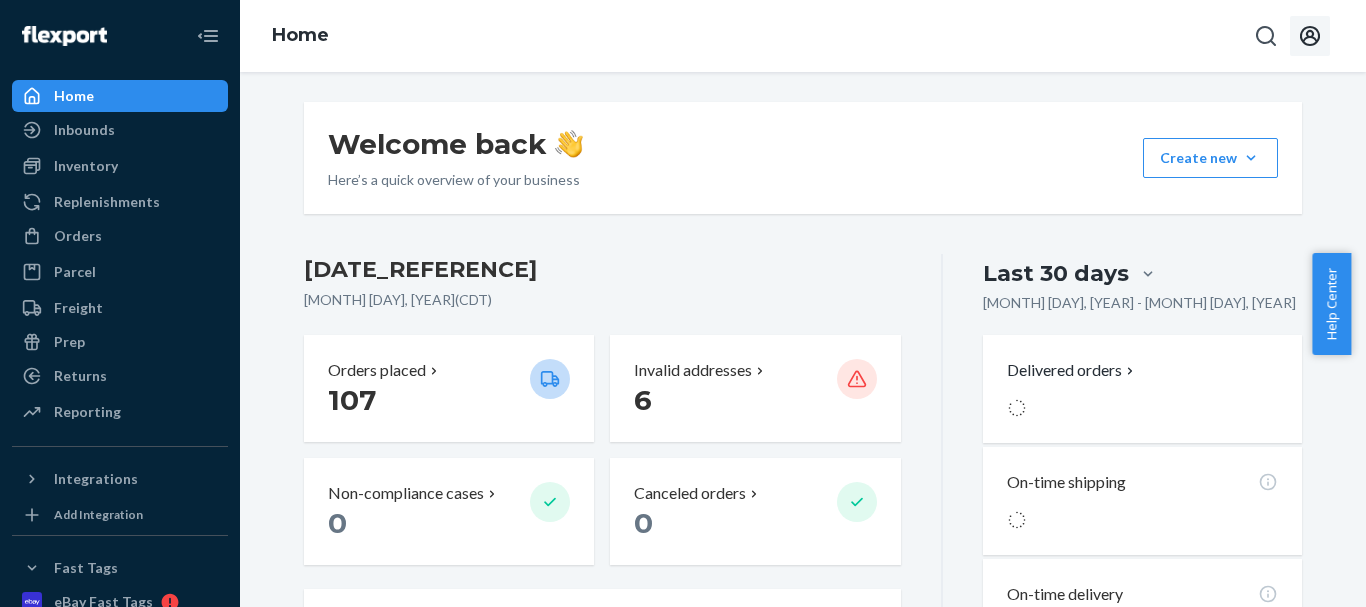 click 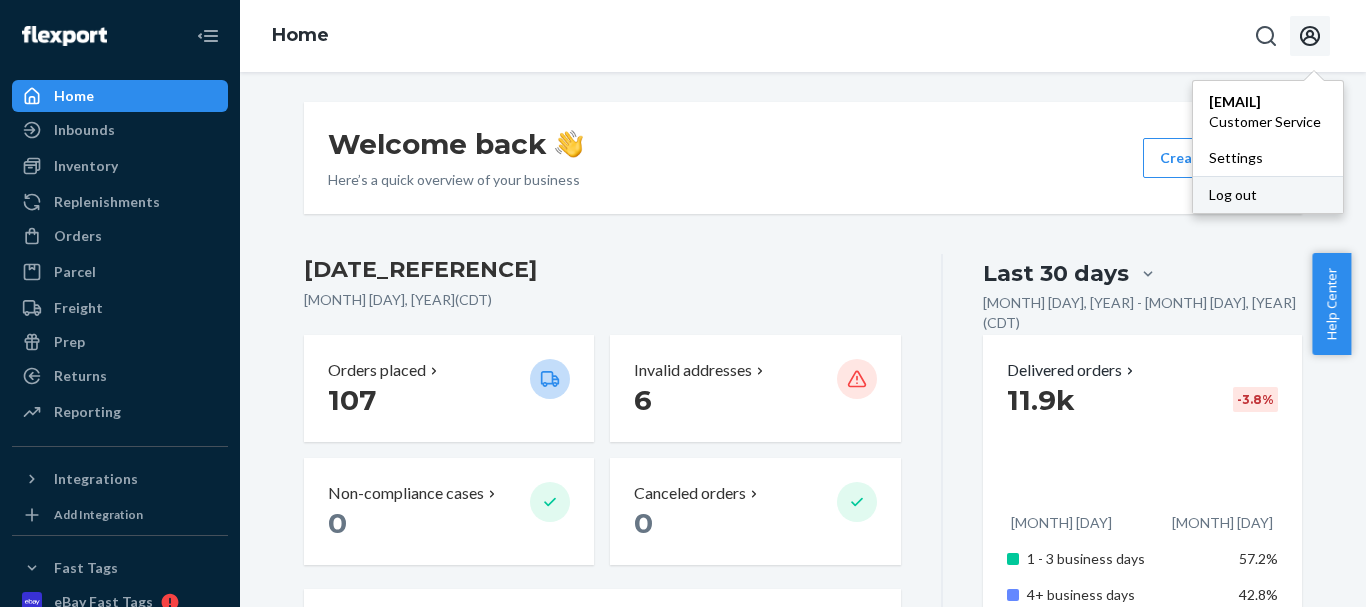 click on "Log out" at bounding box center (1268, 194) 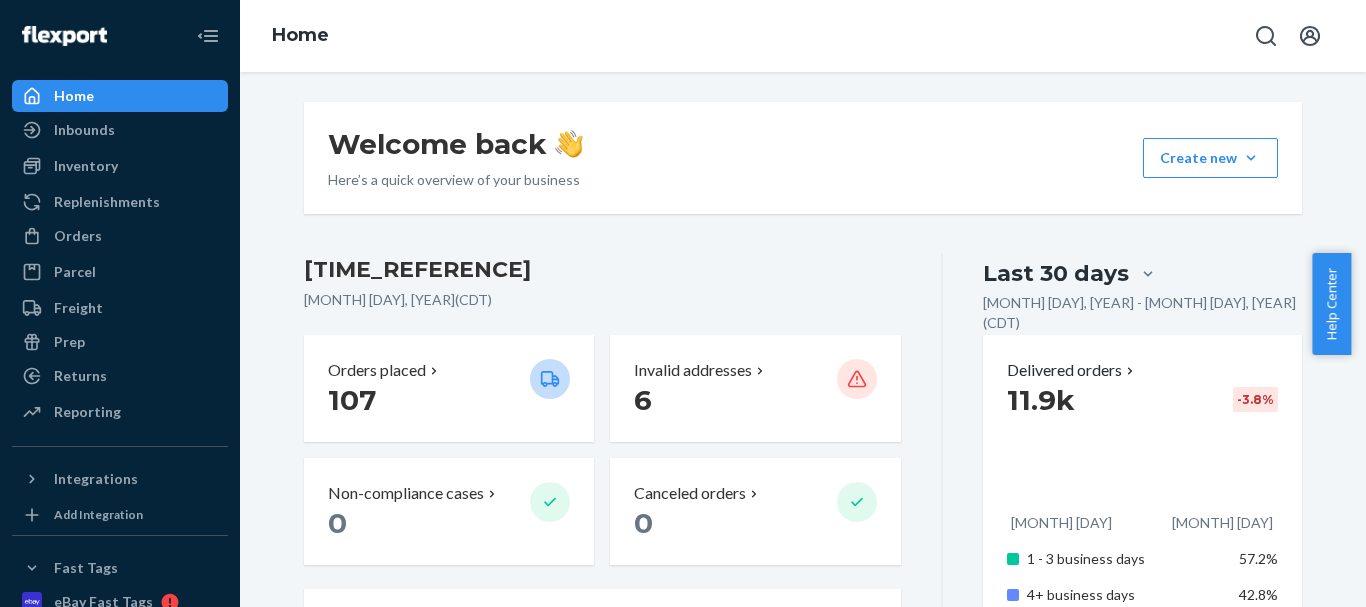 scroll, scrollTop: 0, scrollLeft: 0, axis: both 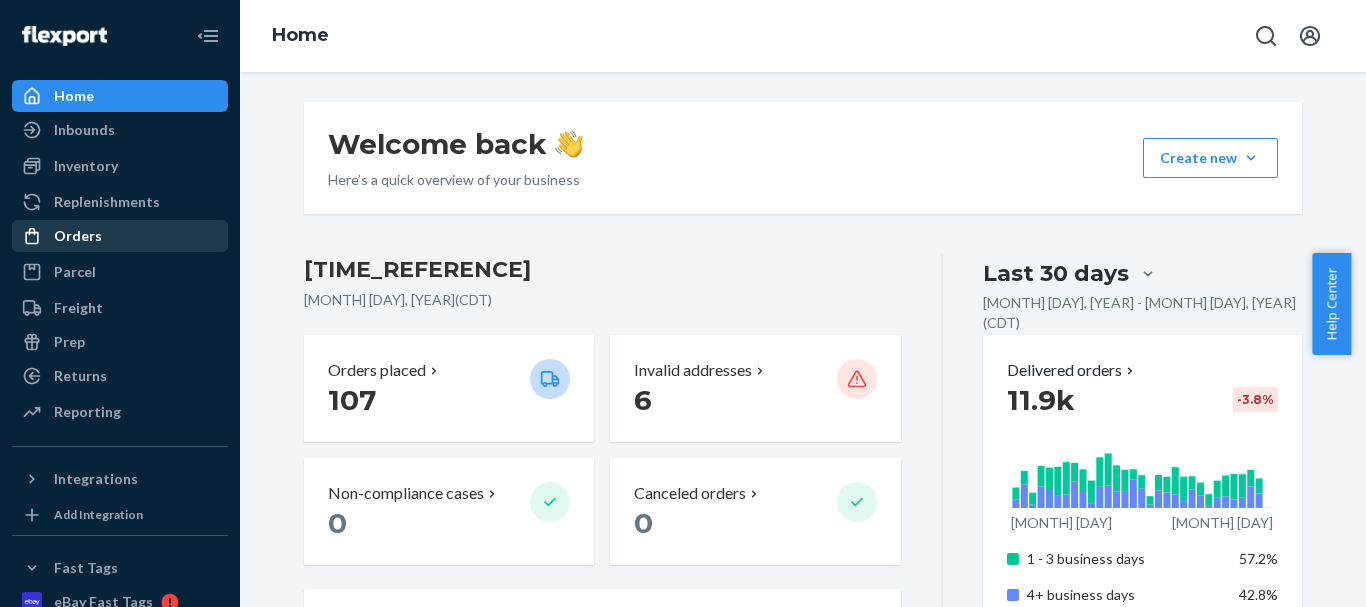 click on "Orders" at bounding box center [78, 236] 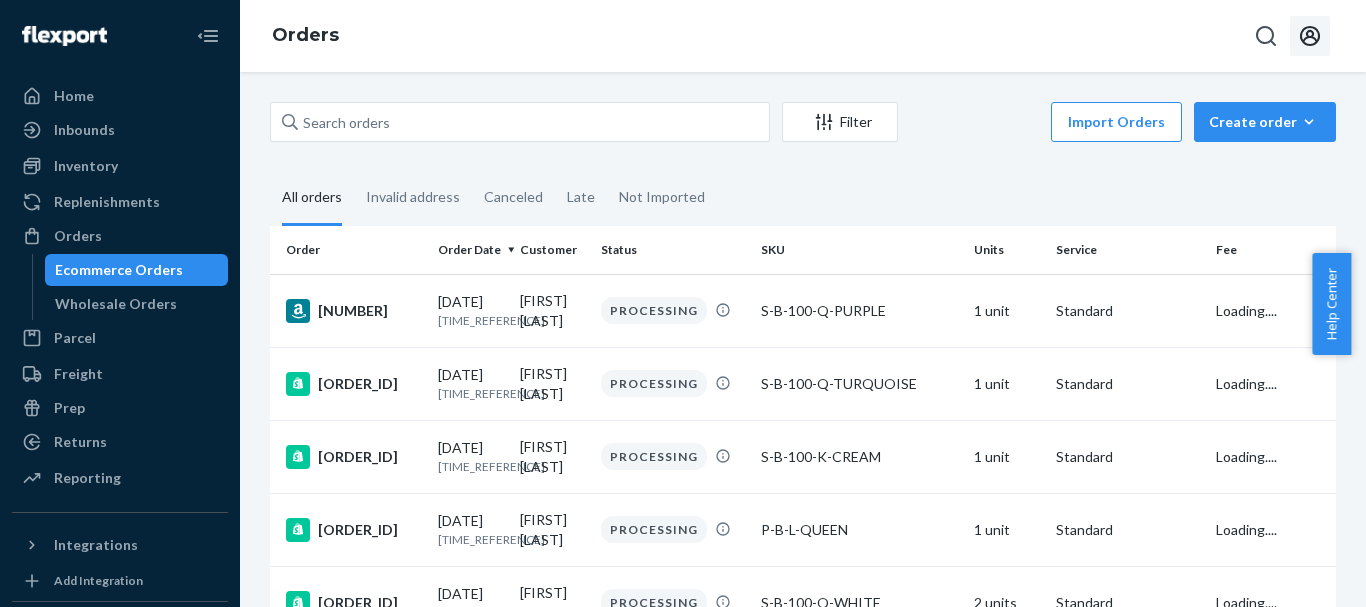 click at bounding box center [1310, 36] 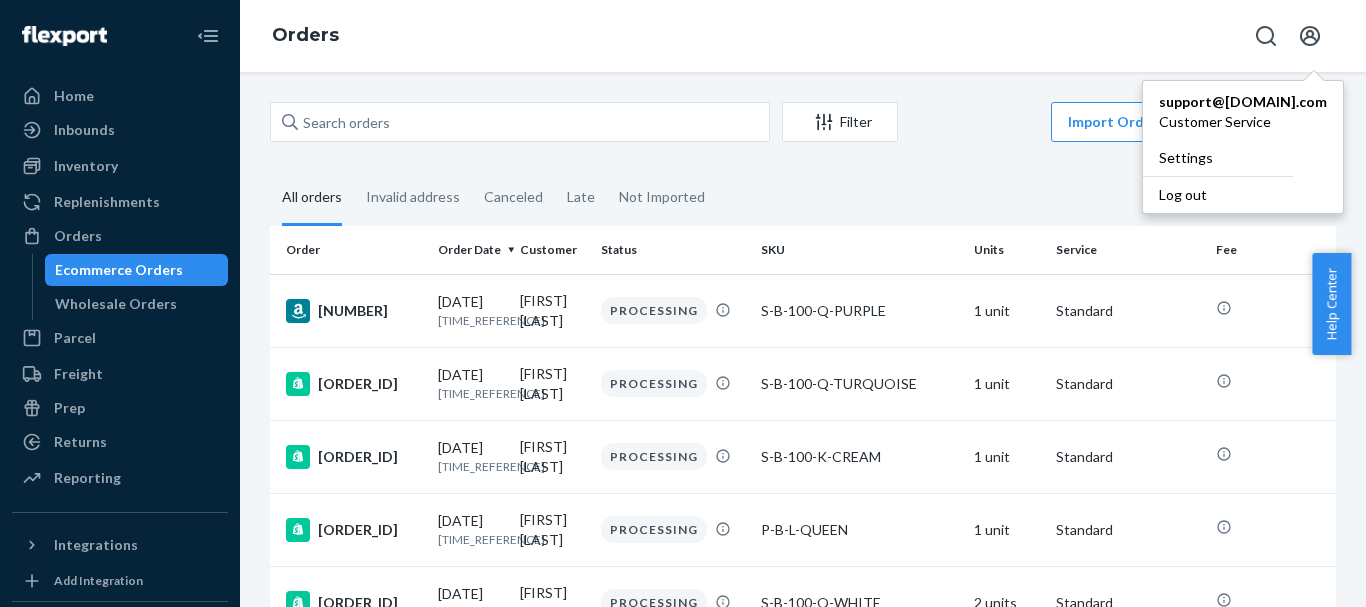 click on "Orders support@[DOMAIN].com Customer Service Settings Log out" at bounding box center (803, 36) 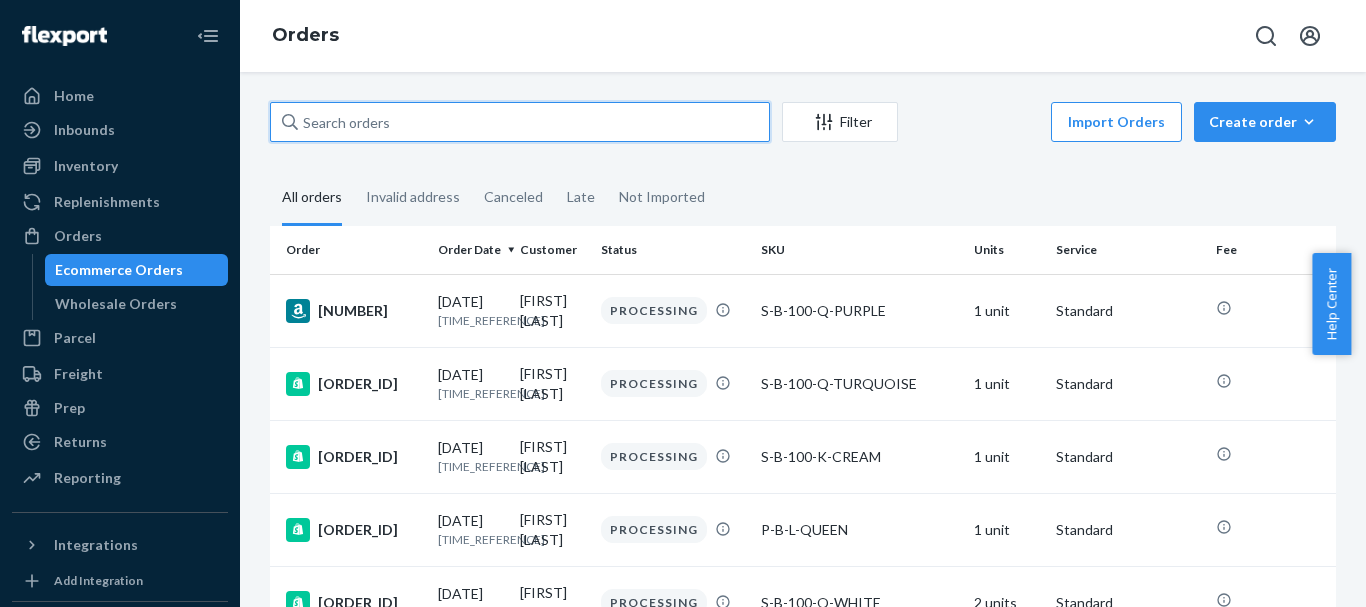 click at bounding box center [520, 122] 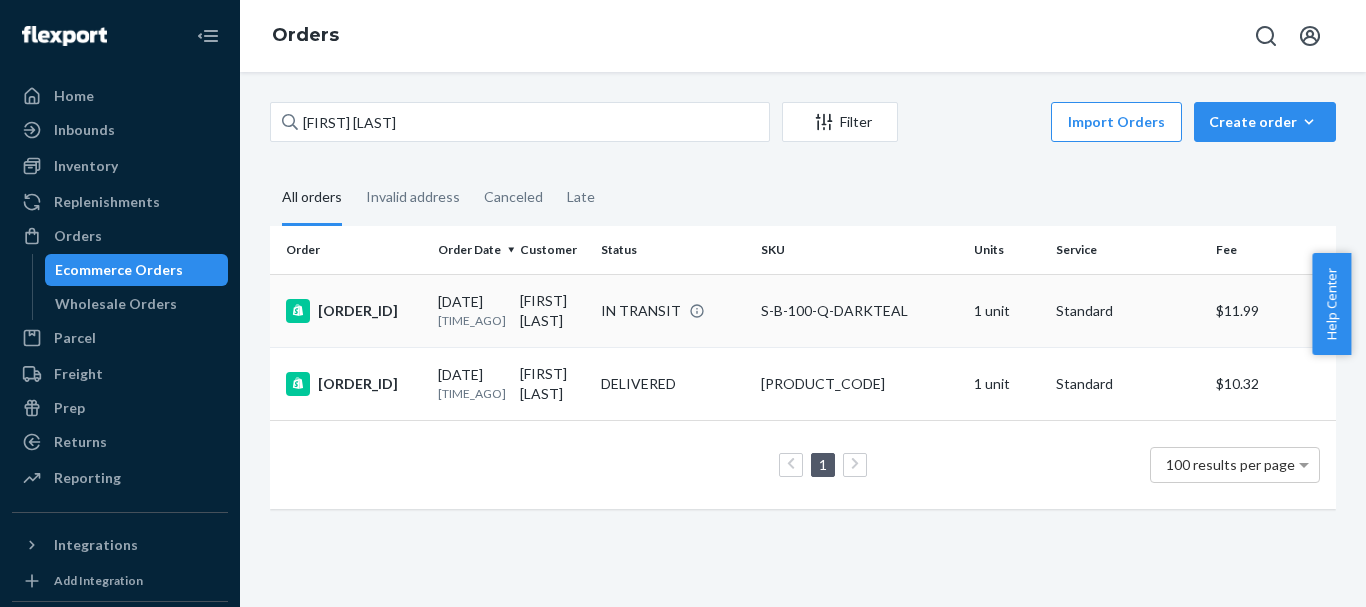 click on "S-B-100-Q-DARKTEAL" at bounding box center [859, 311] 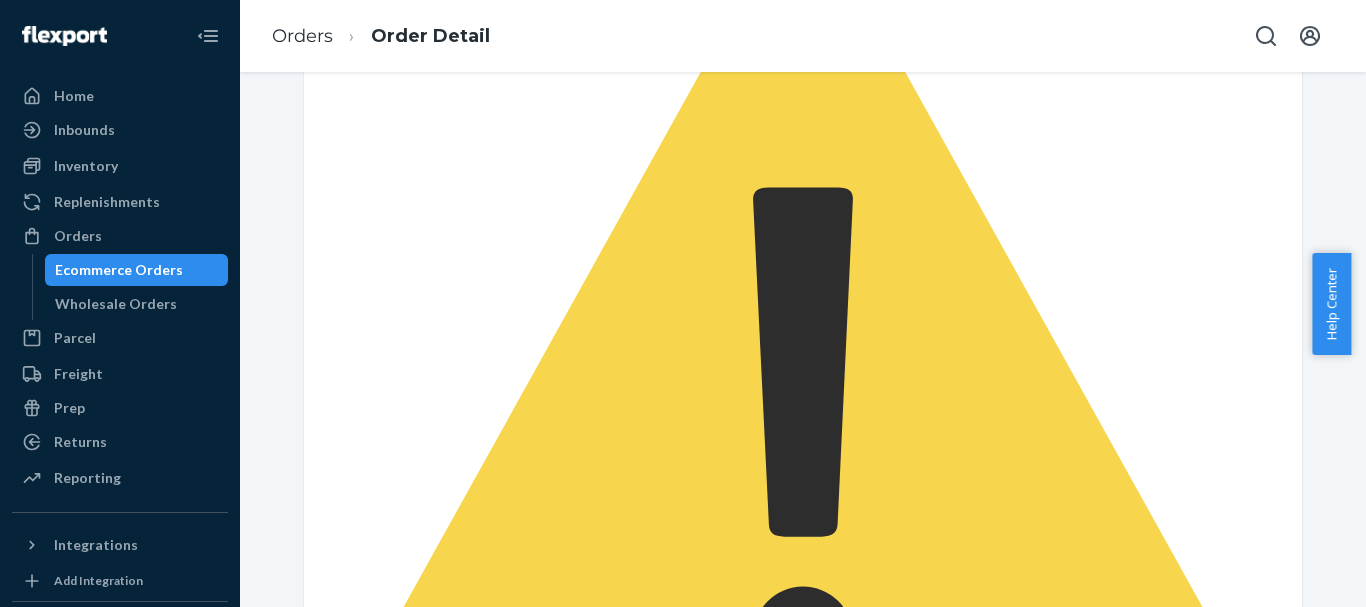 scroll, scrollTop: 700, scrollLeft: 0, axis: vertical 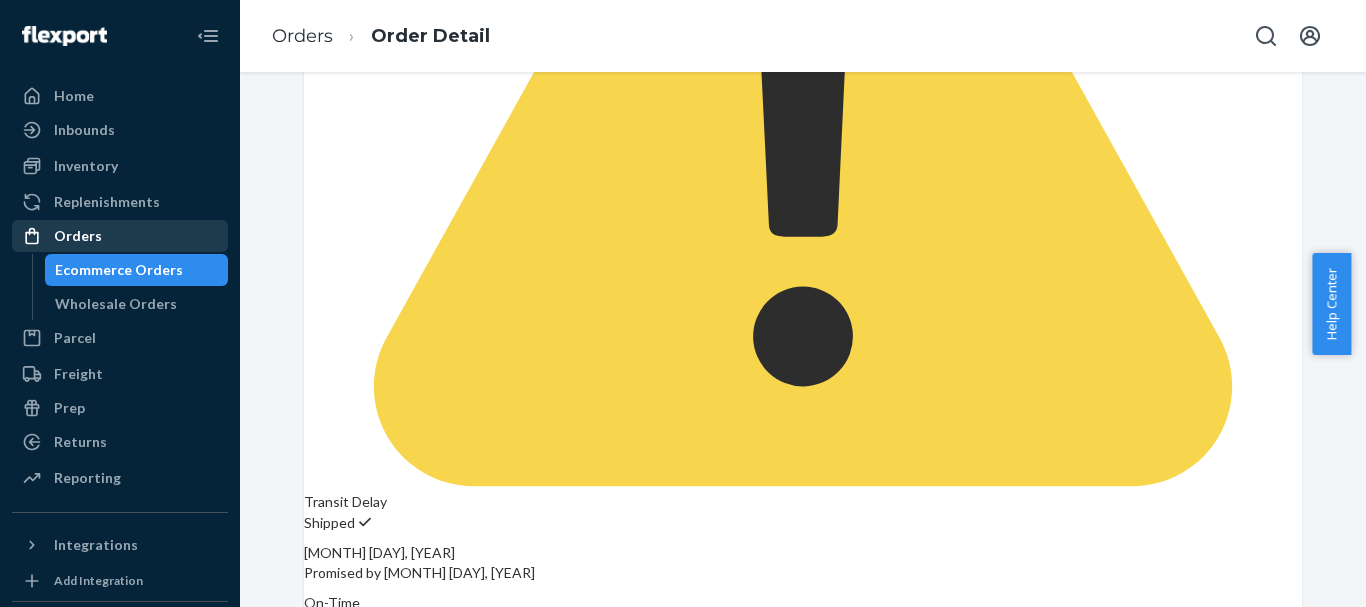 click on "Orders" at bounding box center [78, 236] 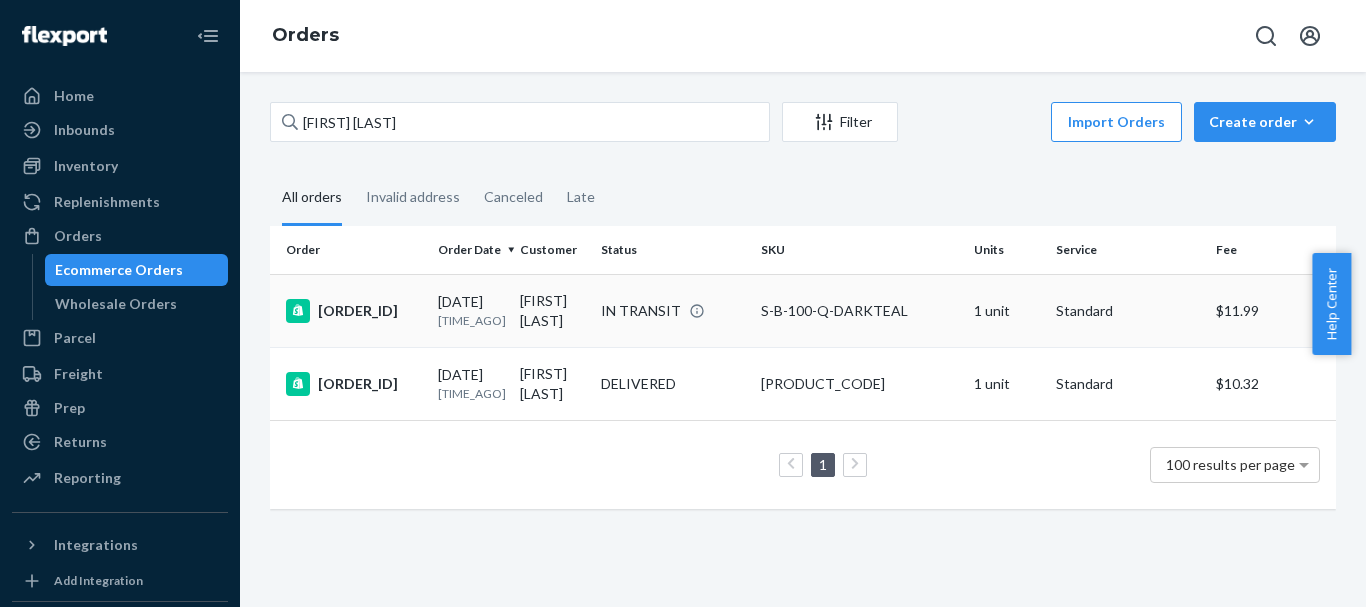 scroll, scrollTop: 0, scrollLeft: 0, axis: both 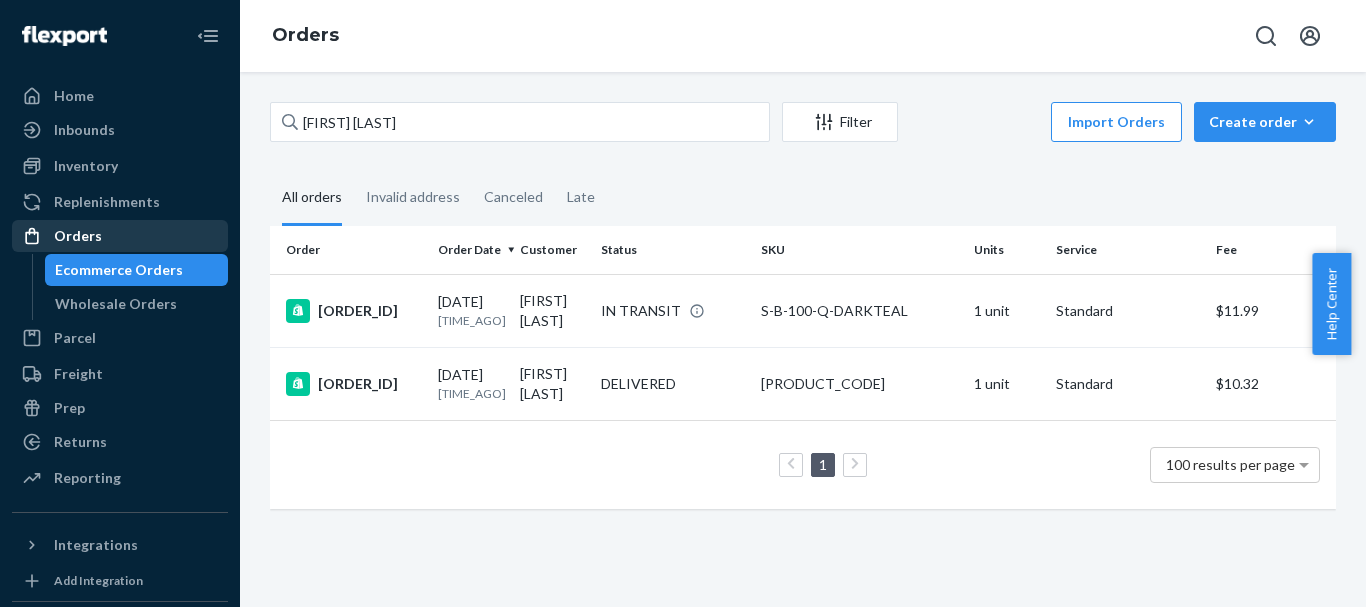 click on "Orders" at bounding box center (78, 236) 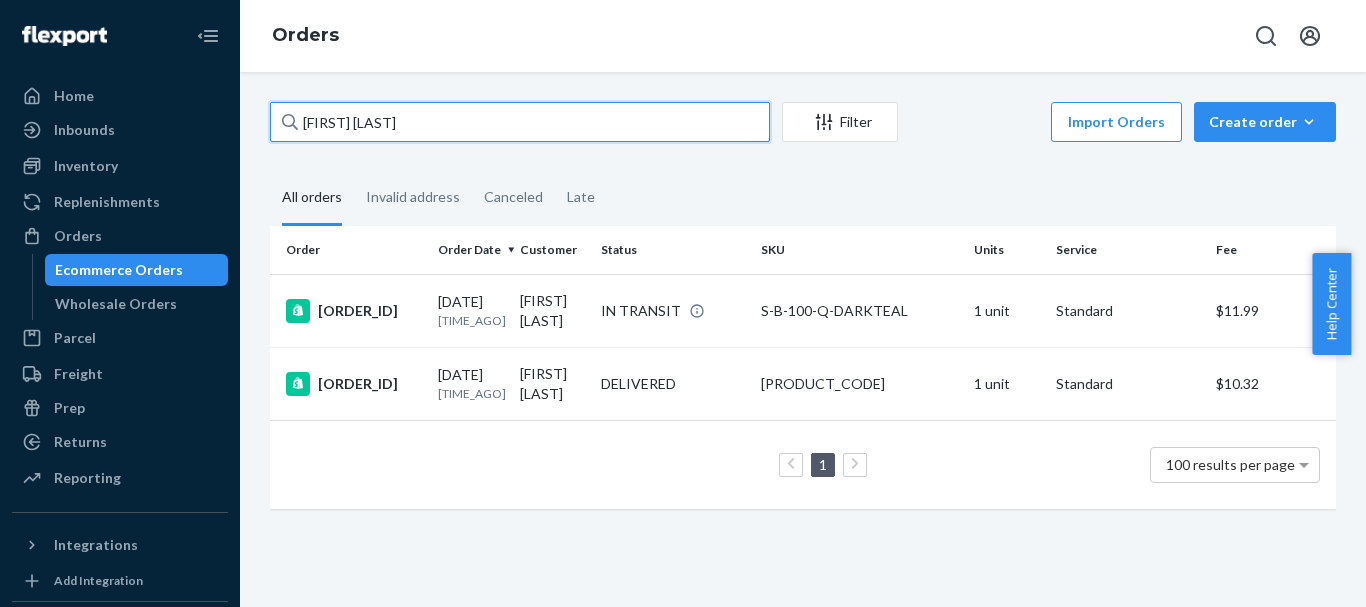 click on "[FIRST] [LAST]" at bounding box center (520, 122) 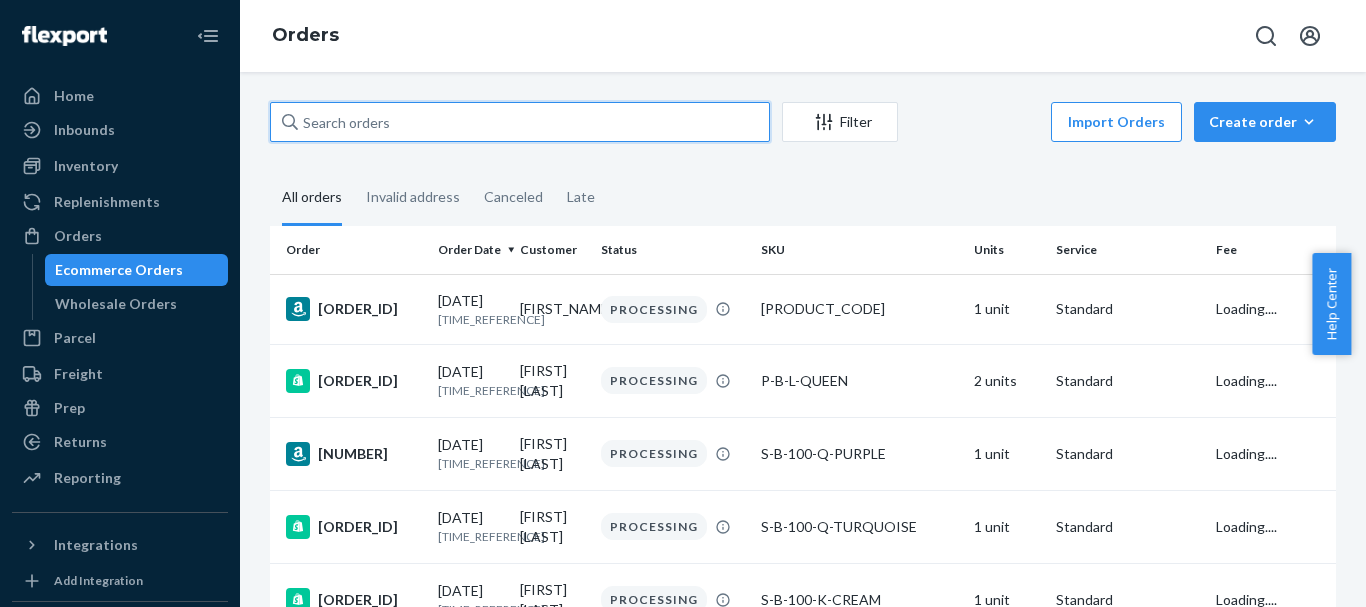 click at bounding box center (520, 122) 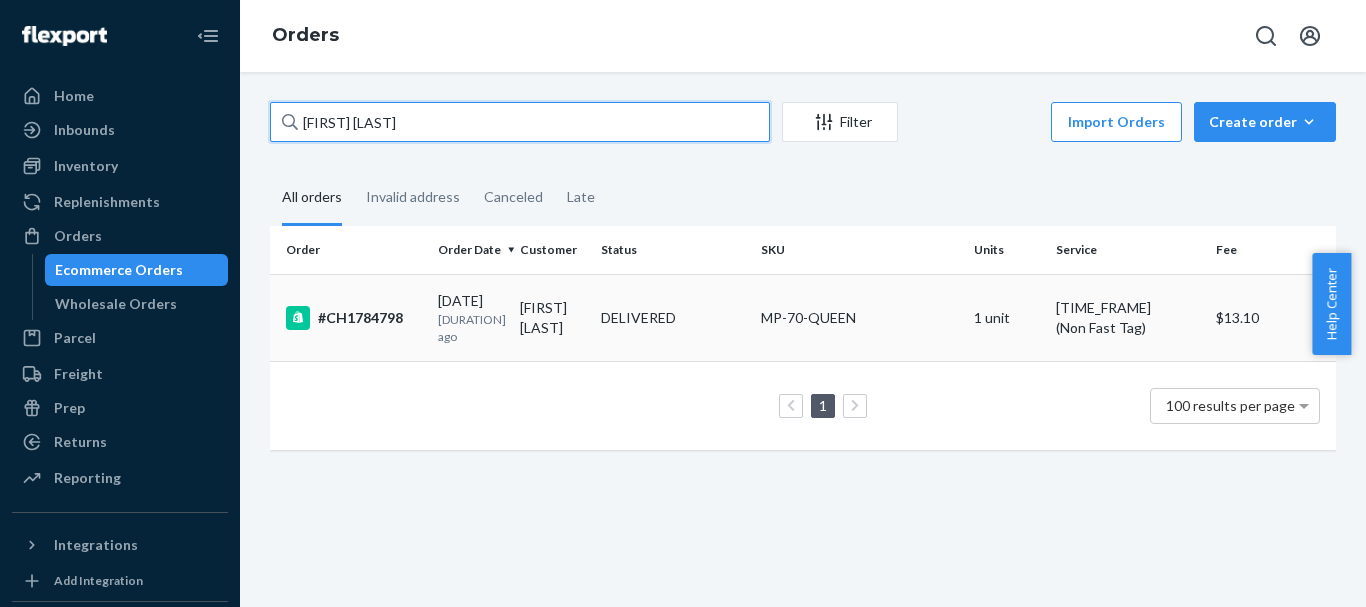 type on "[FIRST] [LAST]" 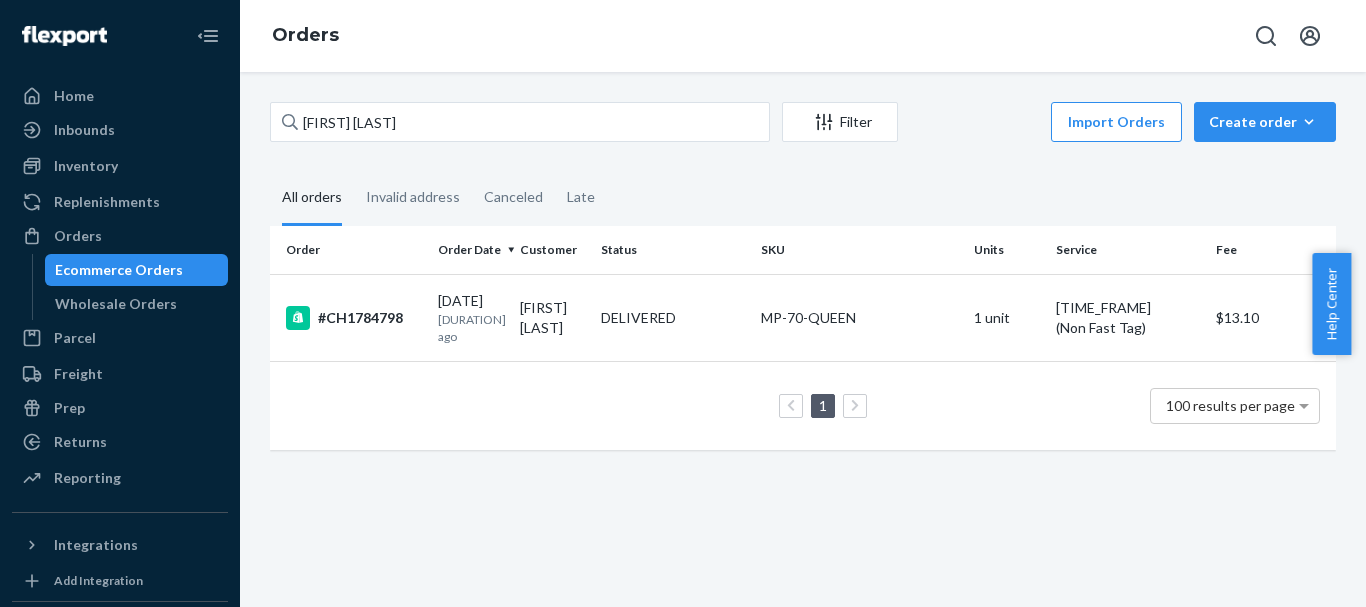 click on "Orders" at bounding box center [78, 236] 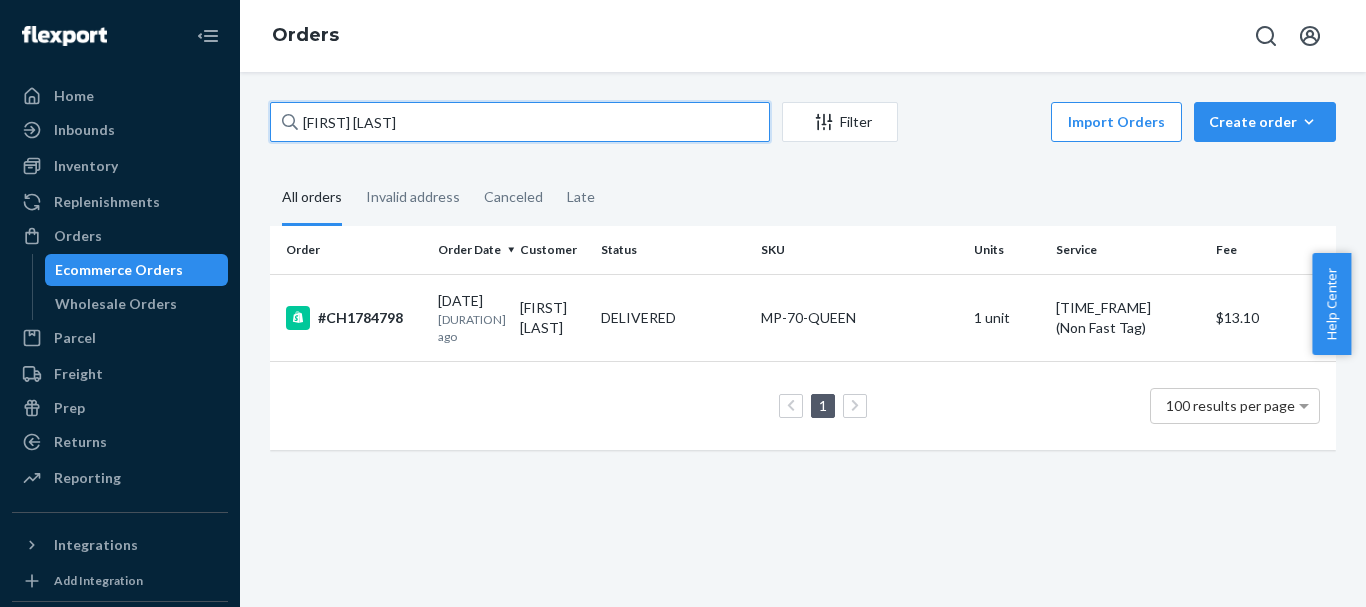 click on "[FIRST] [LAST]" at bounding box center (520, 122) 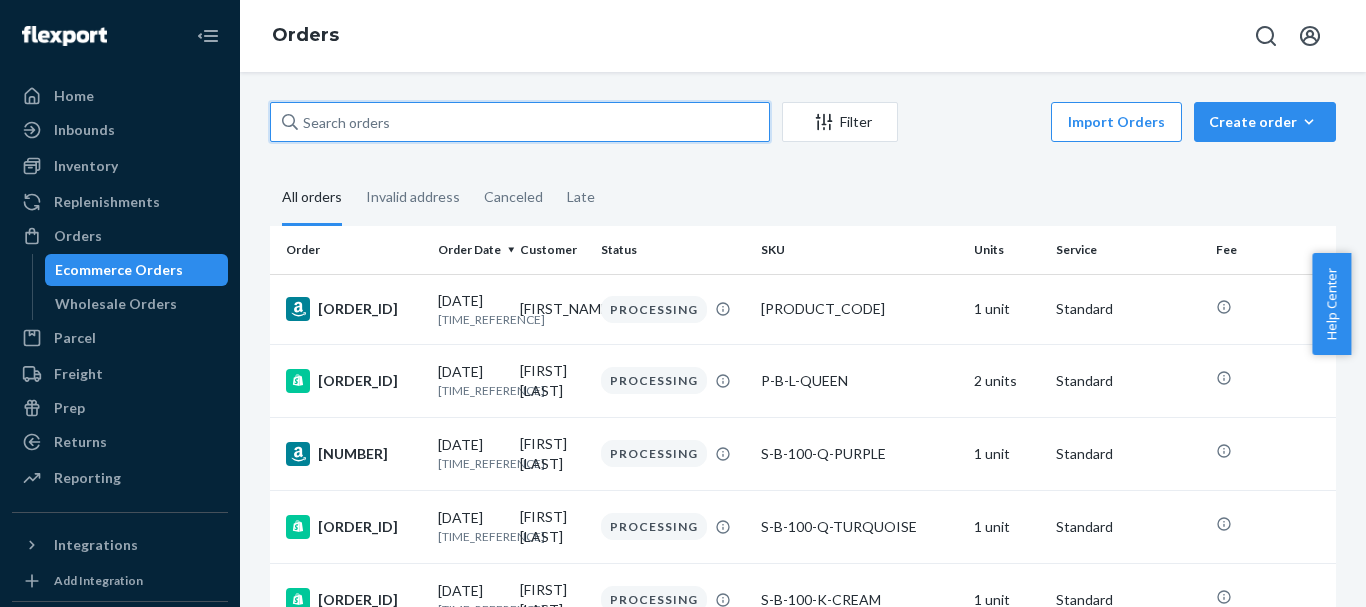 click at bounding box center (520, 122) 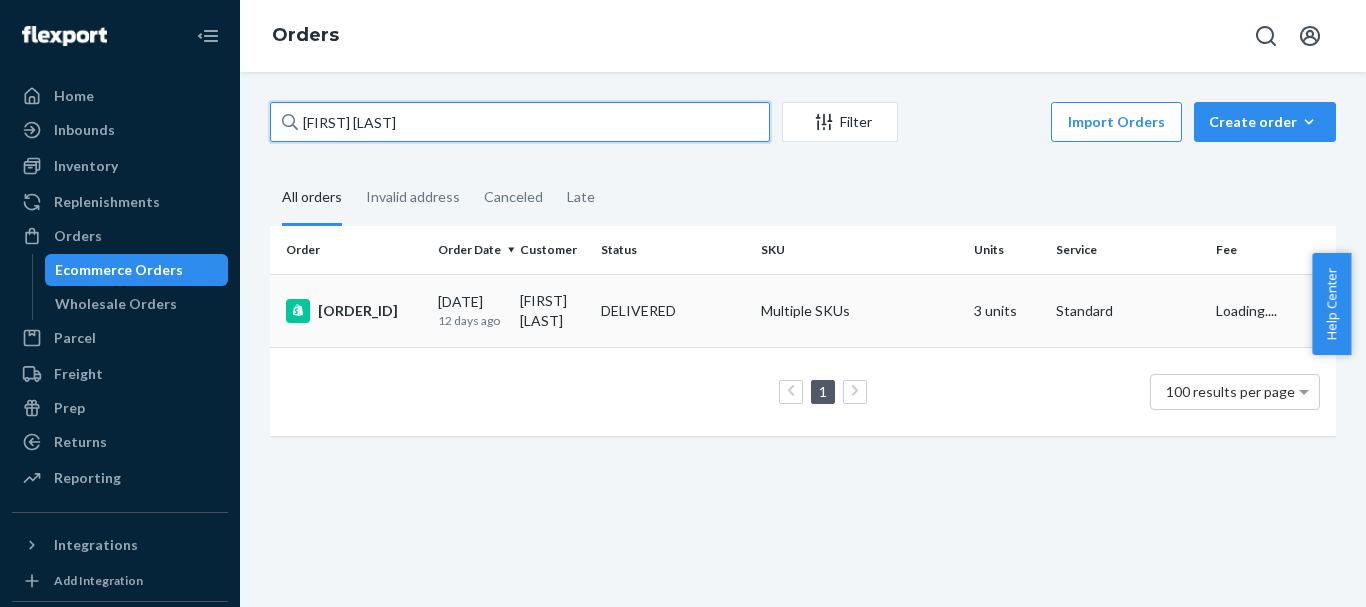type on "[FIRST] [LAST]" 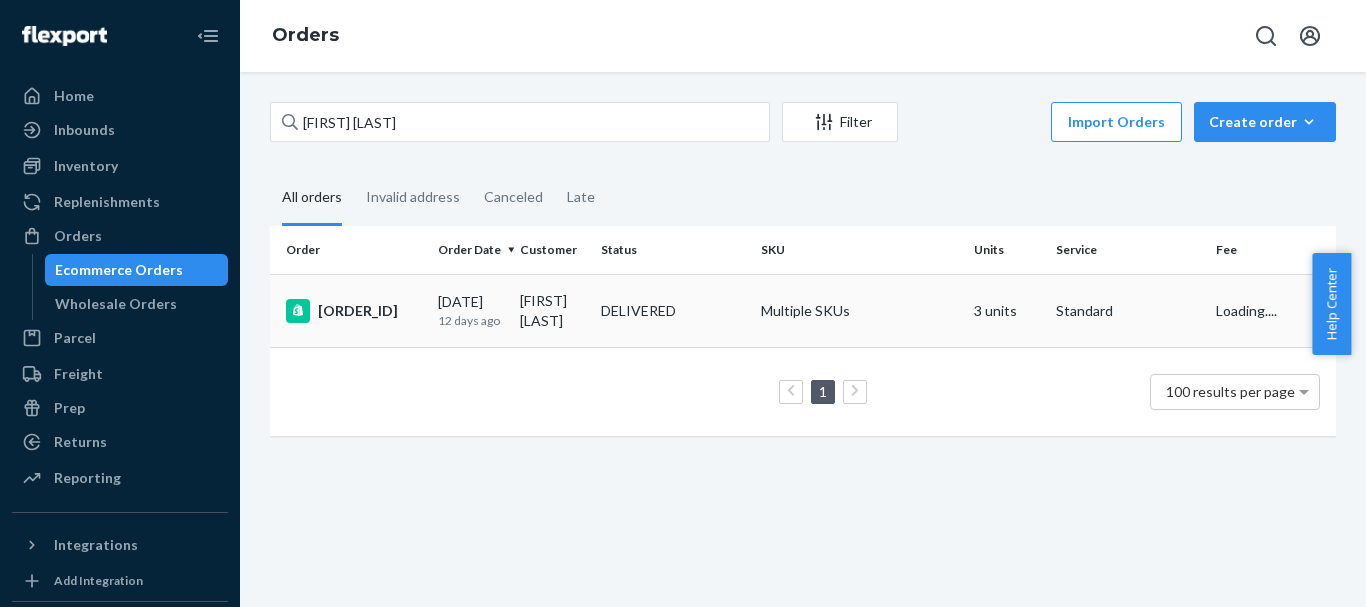 click on "[FIRST] [LAST]" at bounding box center (553, 310) 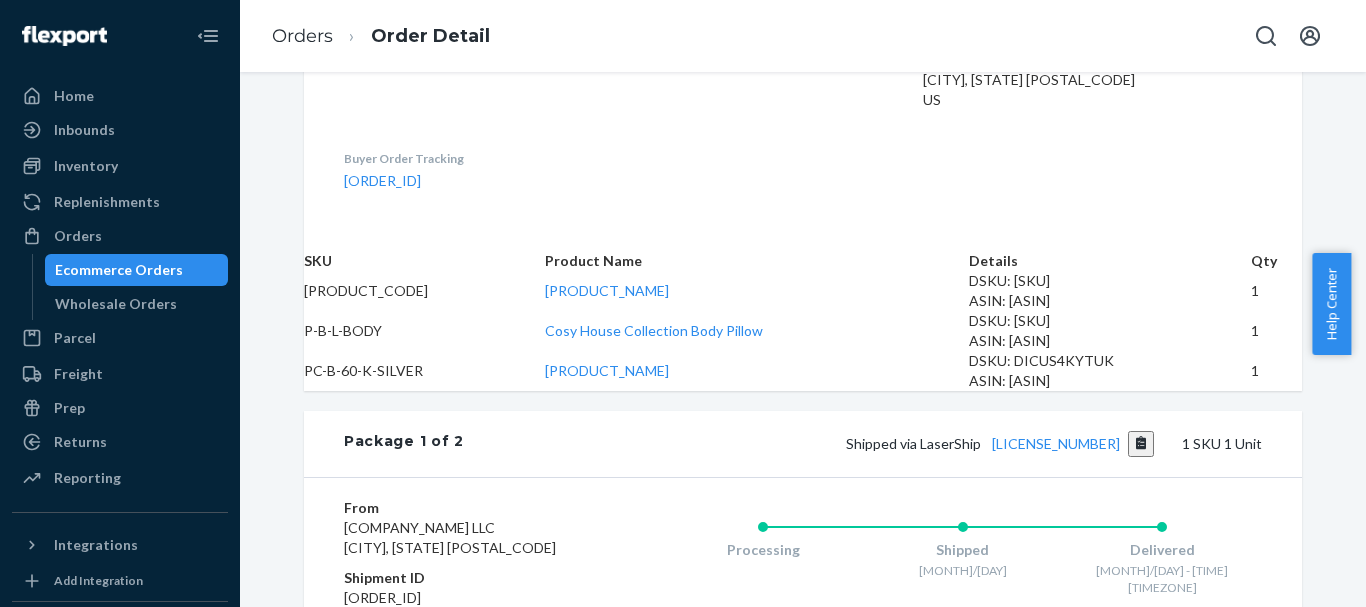 scroll, scrollTop: 1000, scrollLeft: 0, axis: vertical 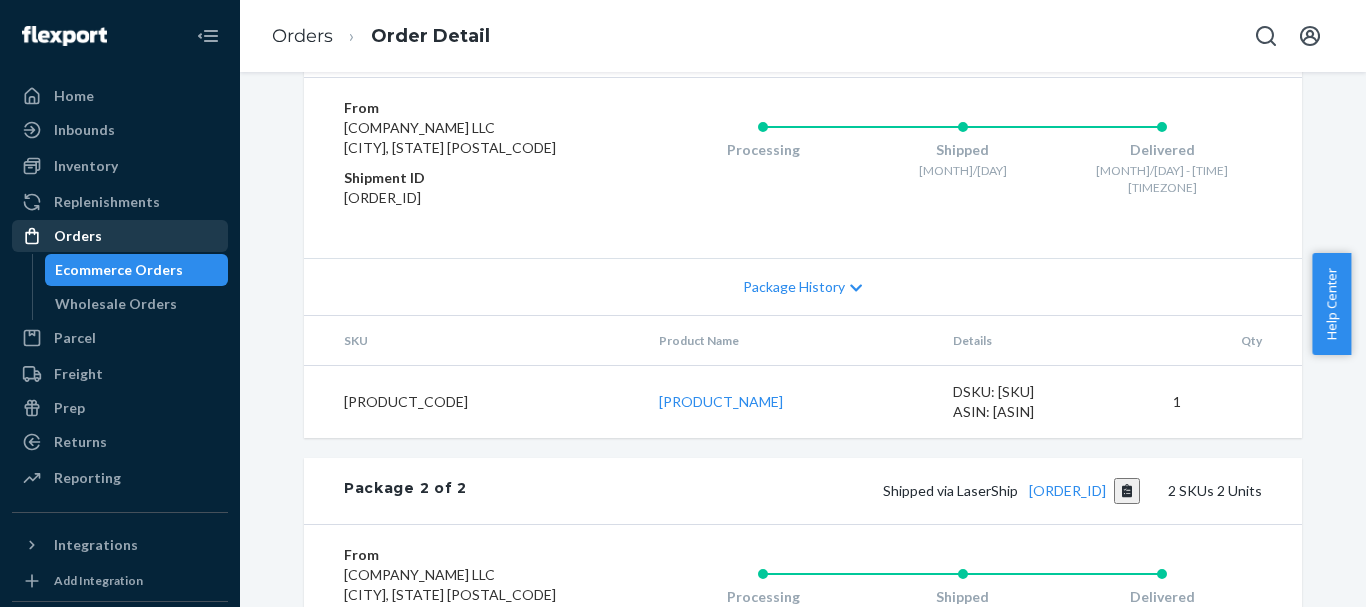click on "Orders" at bounding box center [120, 236] 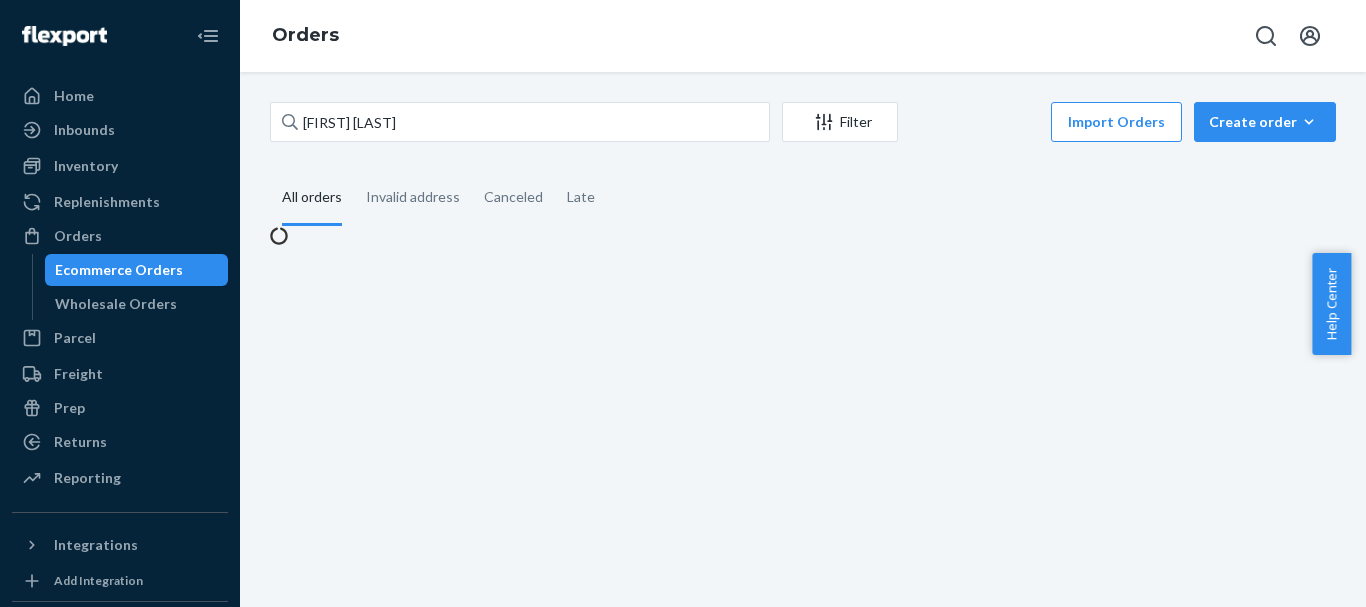 scroll, scrollTop: 0, scrollLeft: 0, axis: both 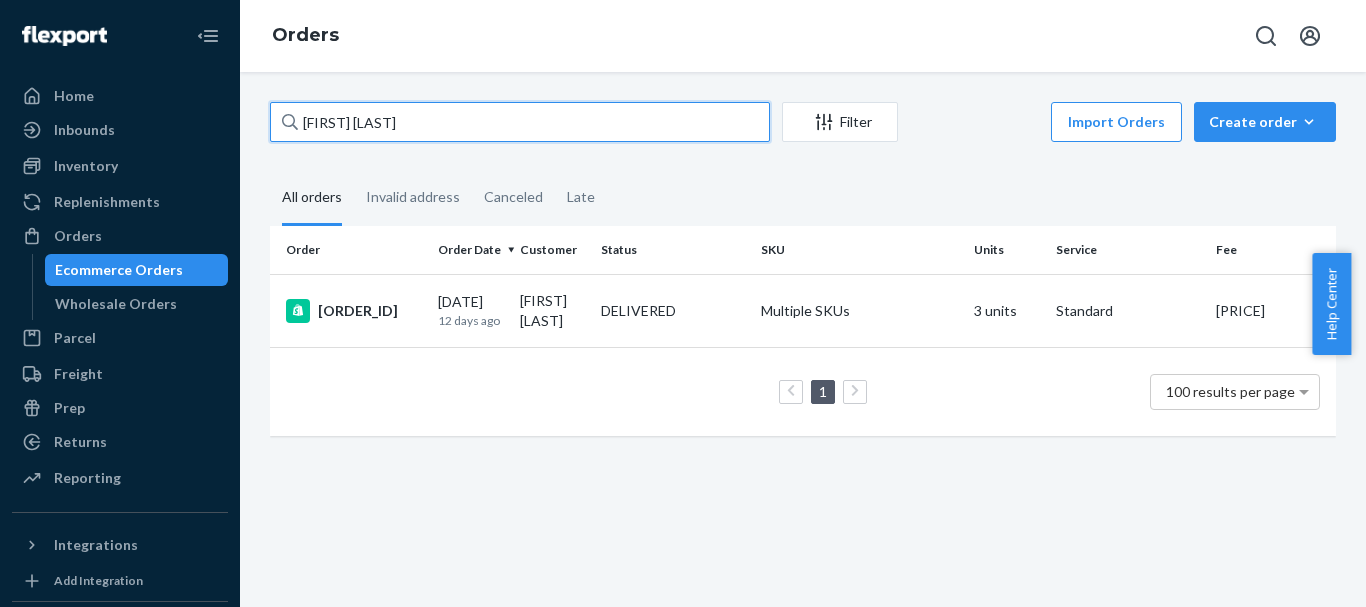 click on "[FIRST] [LAST]" at bounding box center [520, 122] 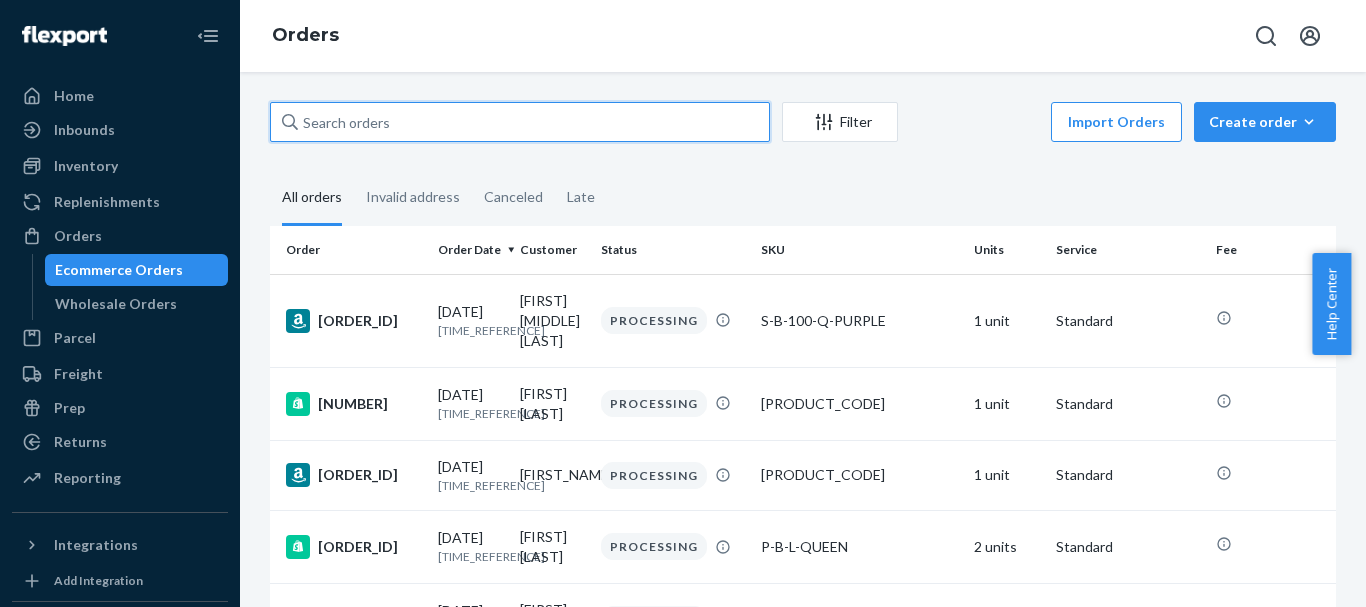 paste on "[FIRST] [LAST]" 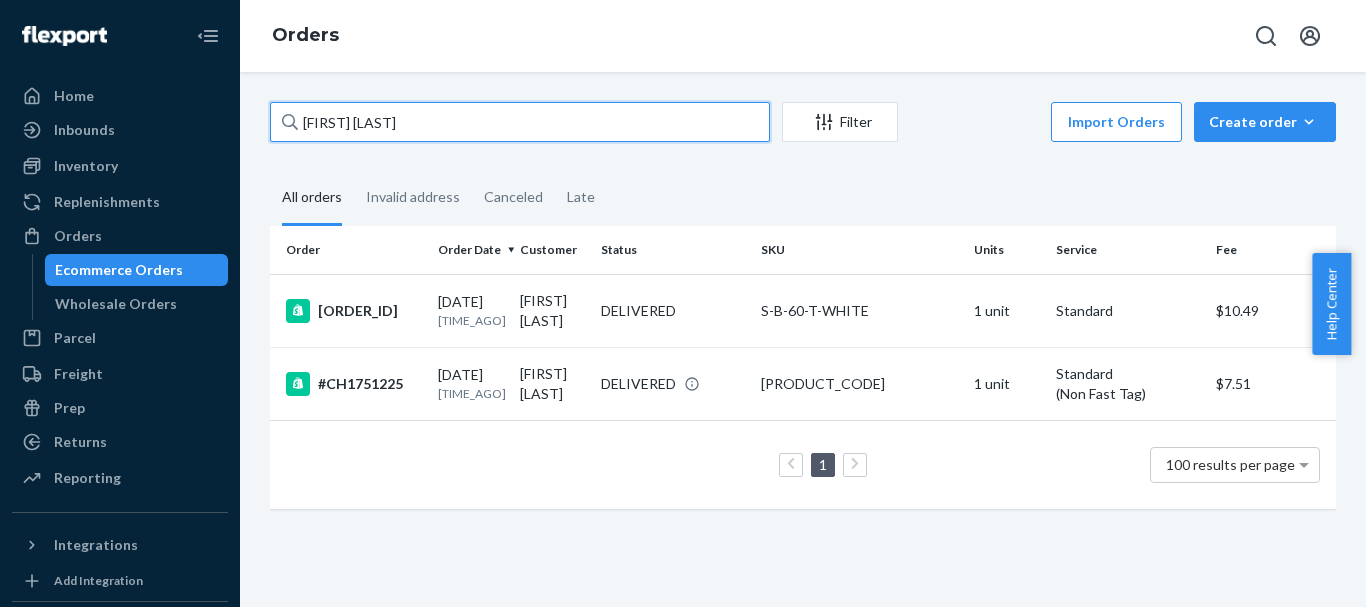 type on "[FIRST] [LAST]" 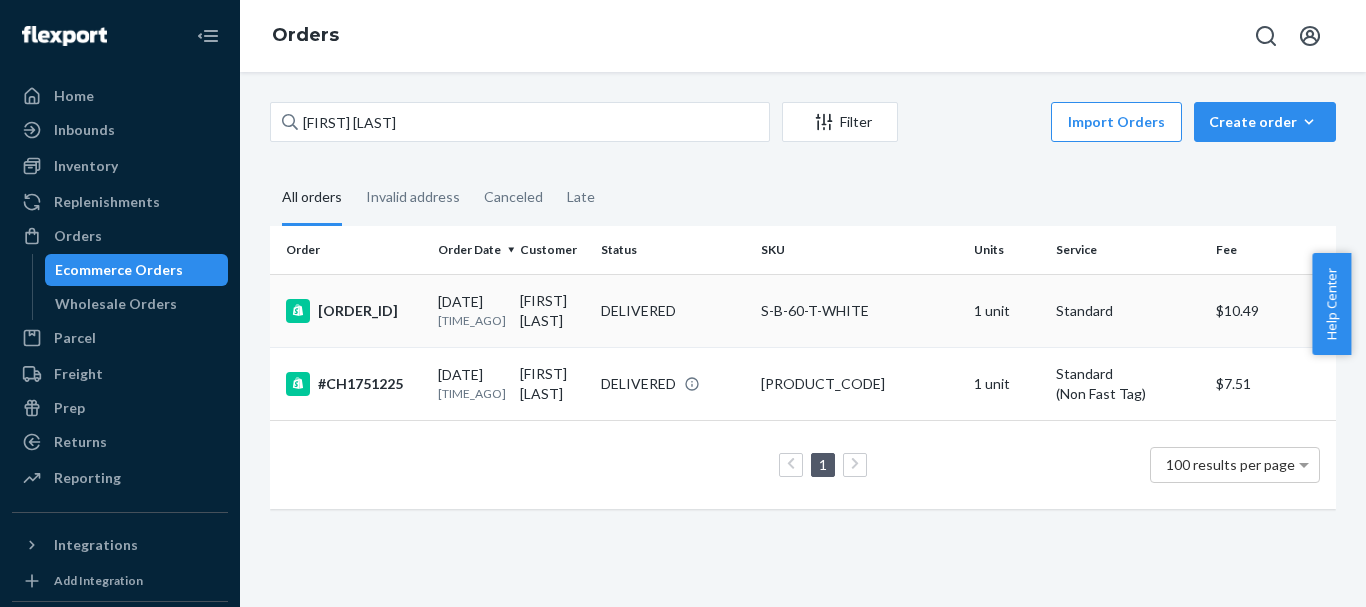 click on "[FIRST] [LAST]" at bounding box center [553, 310] 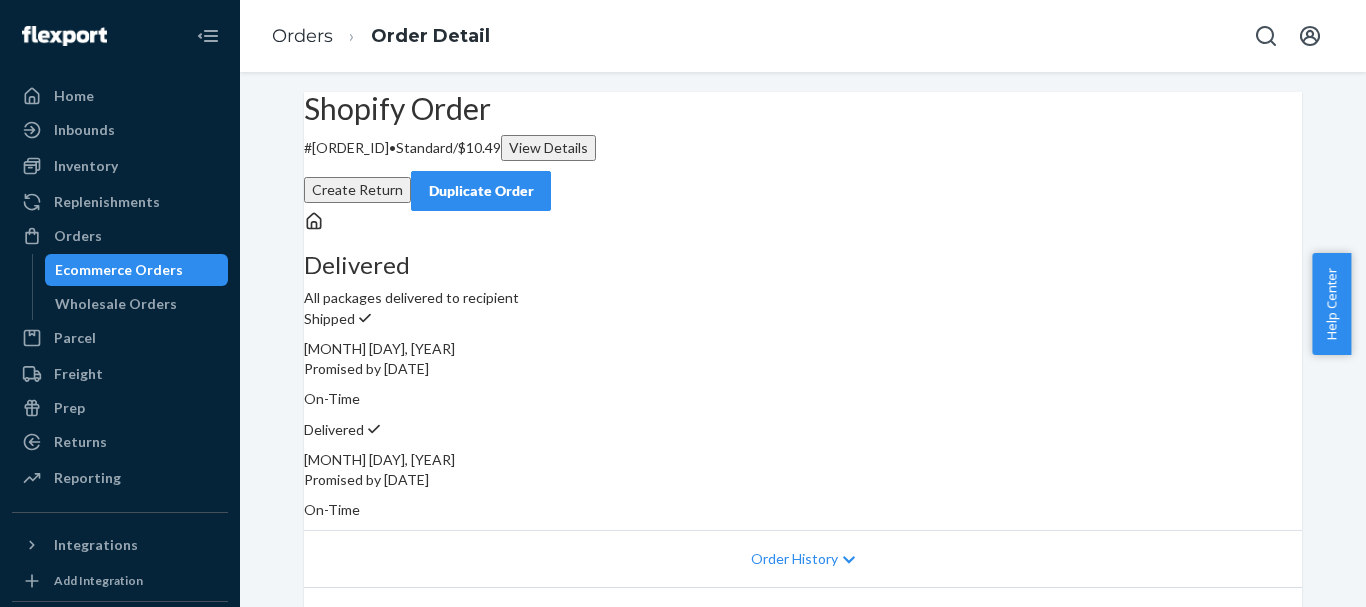 scroll, scrollTop: 700, scrollLeft: 0, axis: vertical 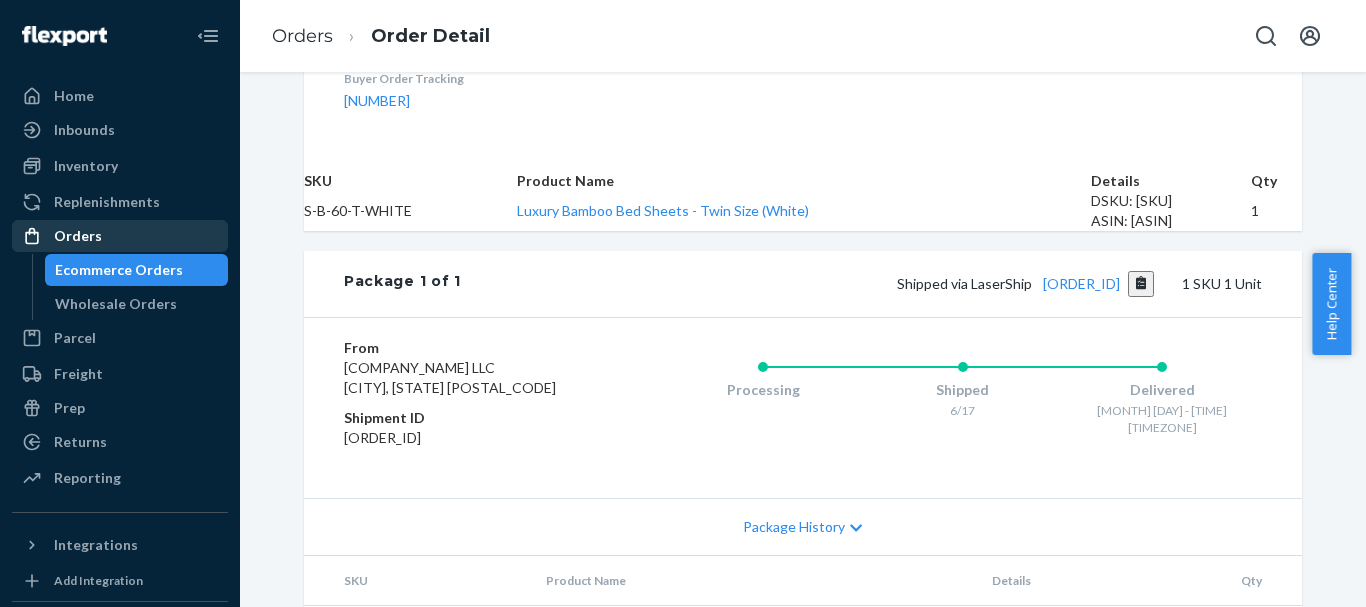 click on "Orders" at bounding box center (78, 236) 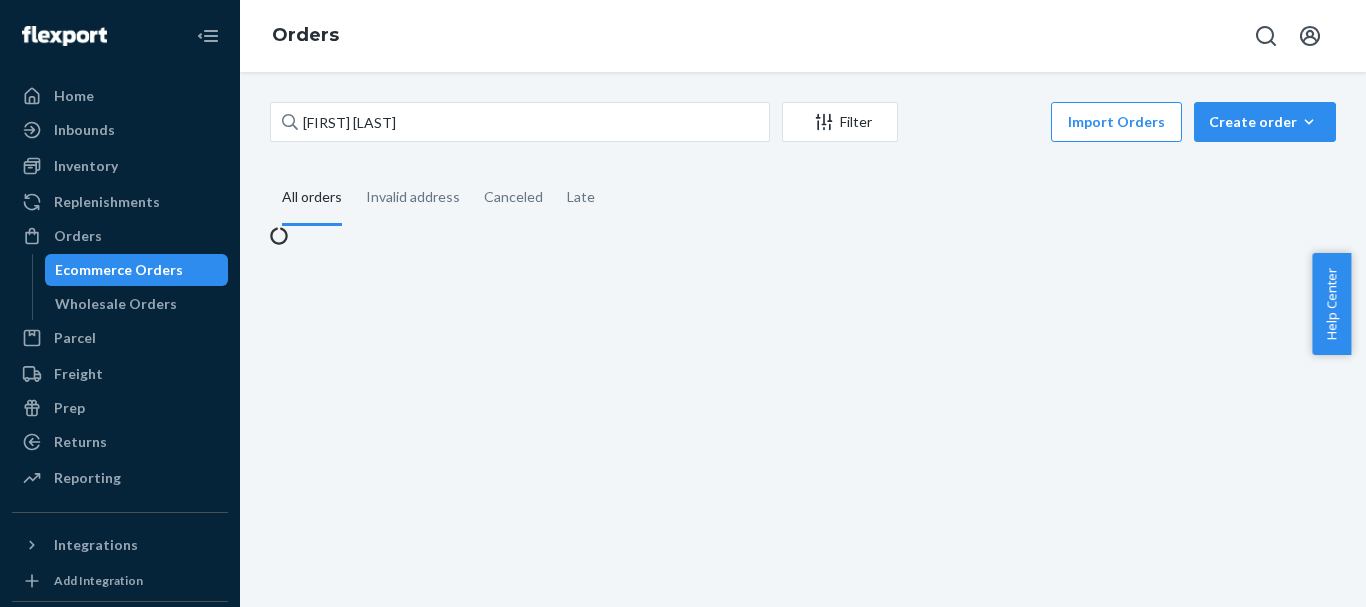 scroll, scrollTop: 0, scrollLeft: 0, axis: both 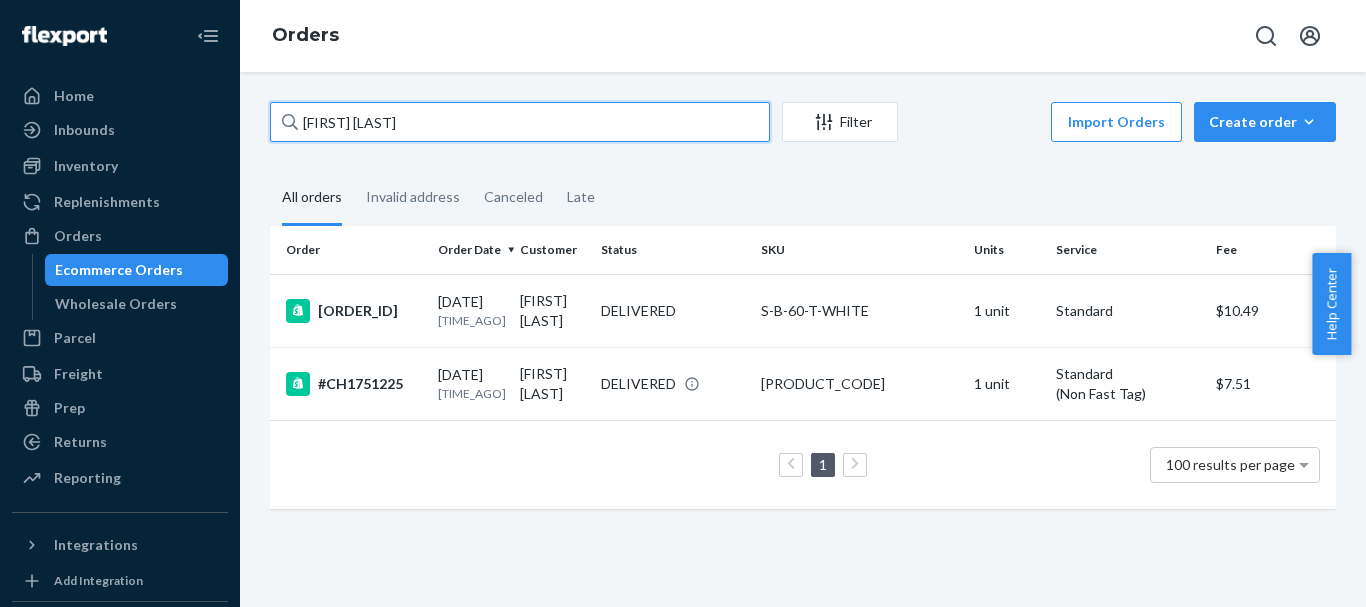 click on "[FIRST] [LAST]" at bounding box center (520, 122) 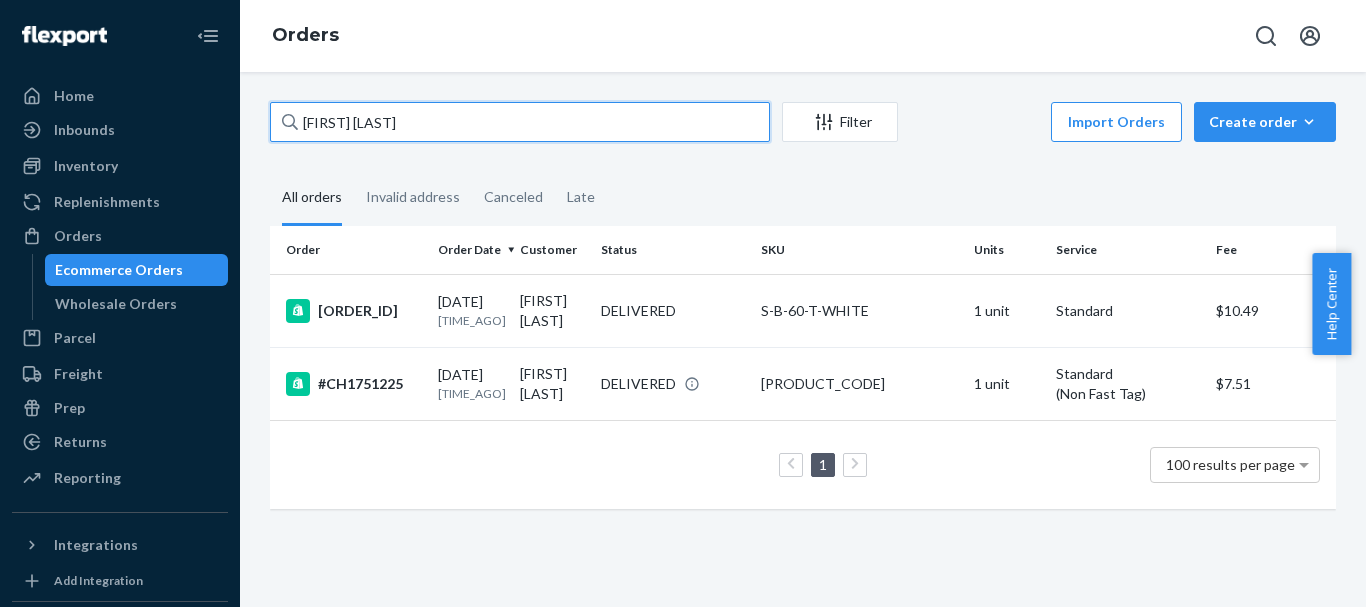 click on "[FIRST] [LAST]" at bounding box center (520, 122) 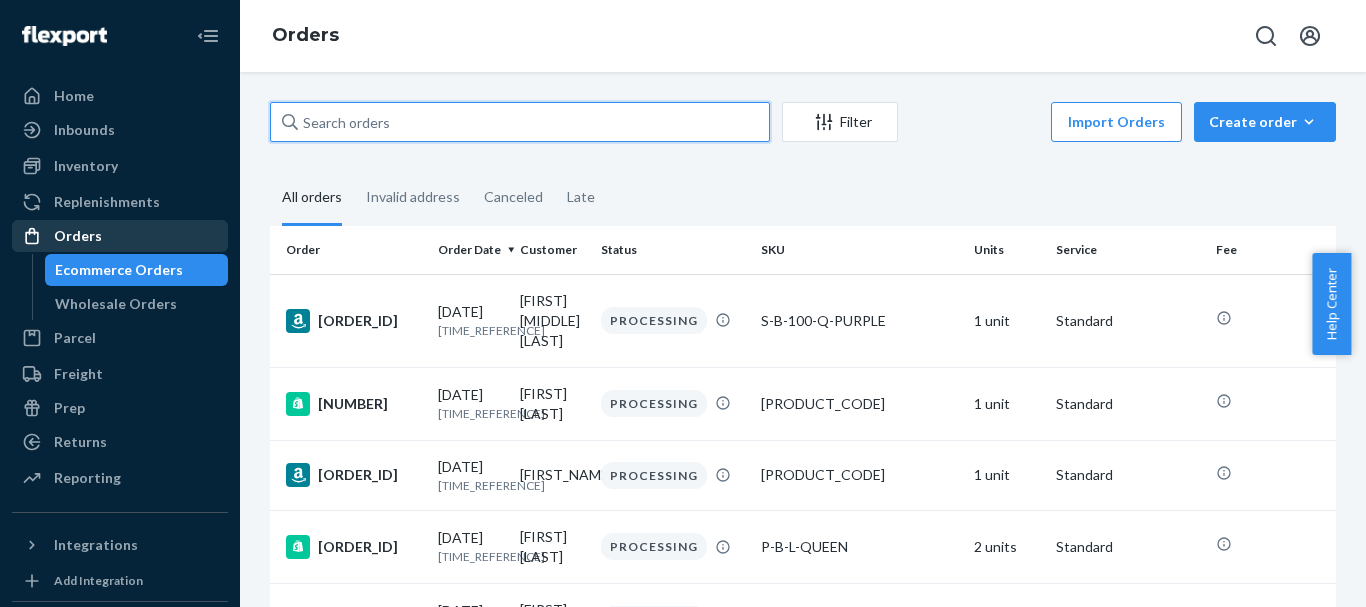 type 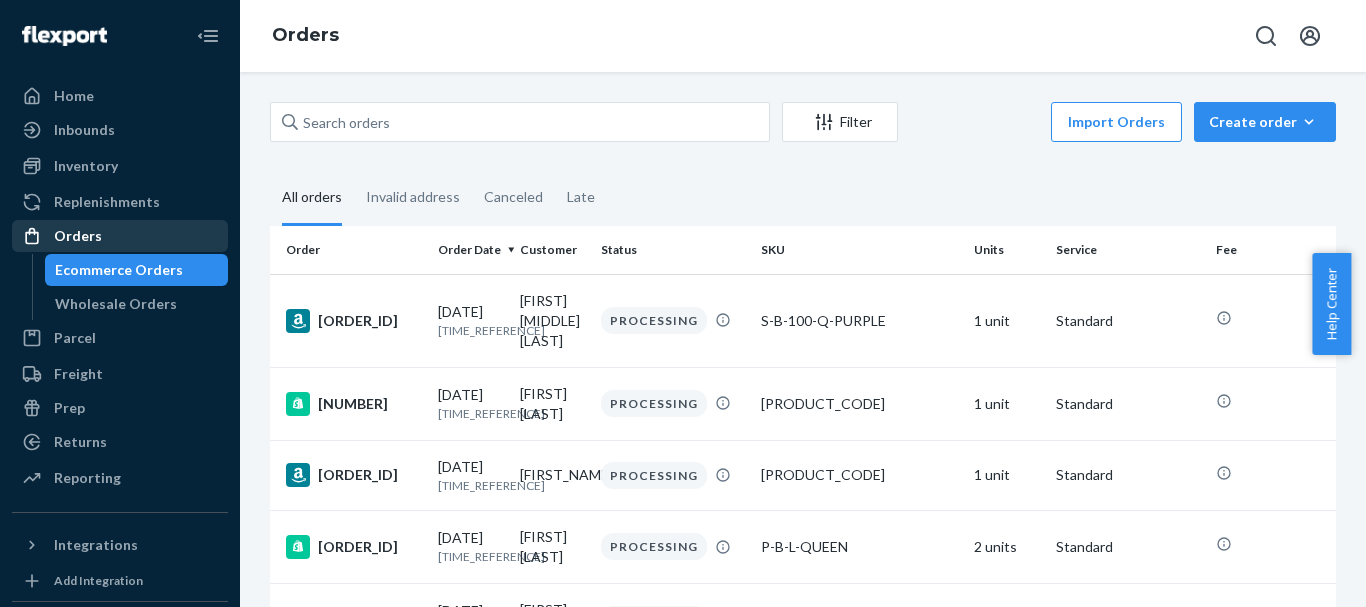 click on "Orders" at bounding box center [78, 236] 